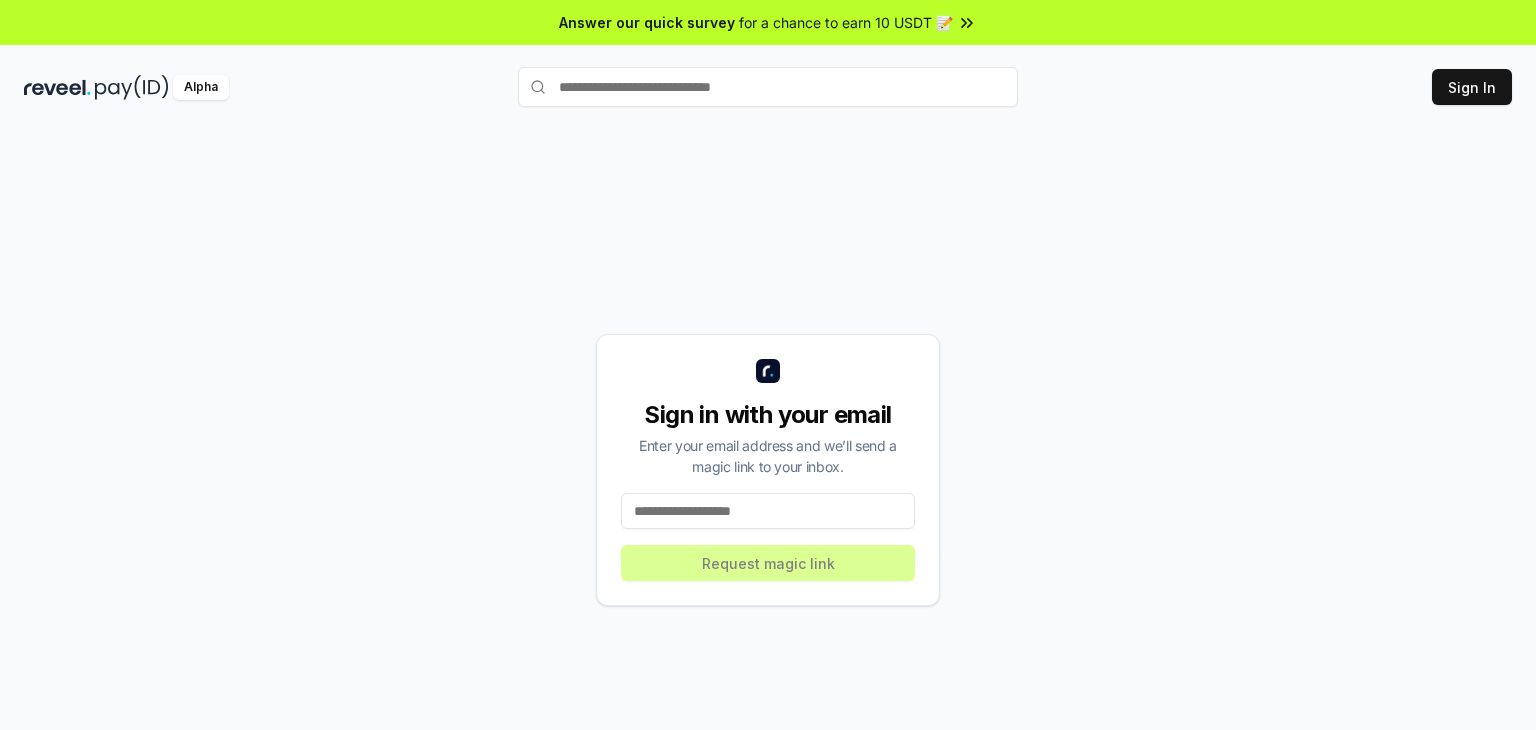 scroll, scrollTop: 0, scrollLeft: 0, axis: both 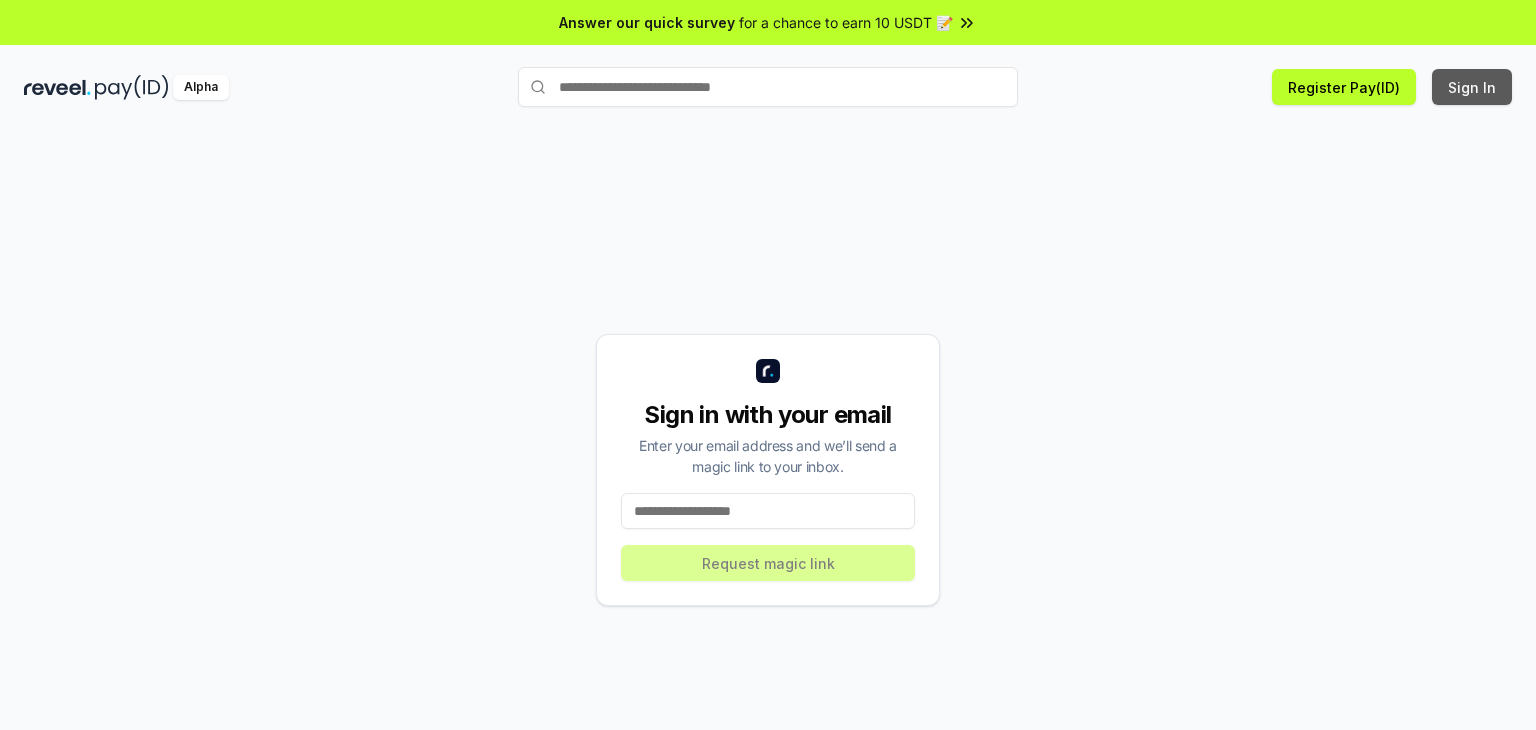 click on "Sign In" at bounding box center [1472, 87] 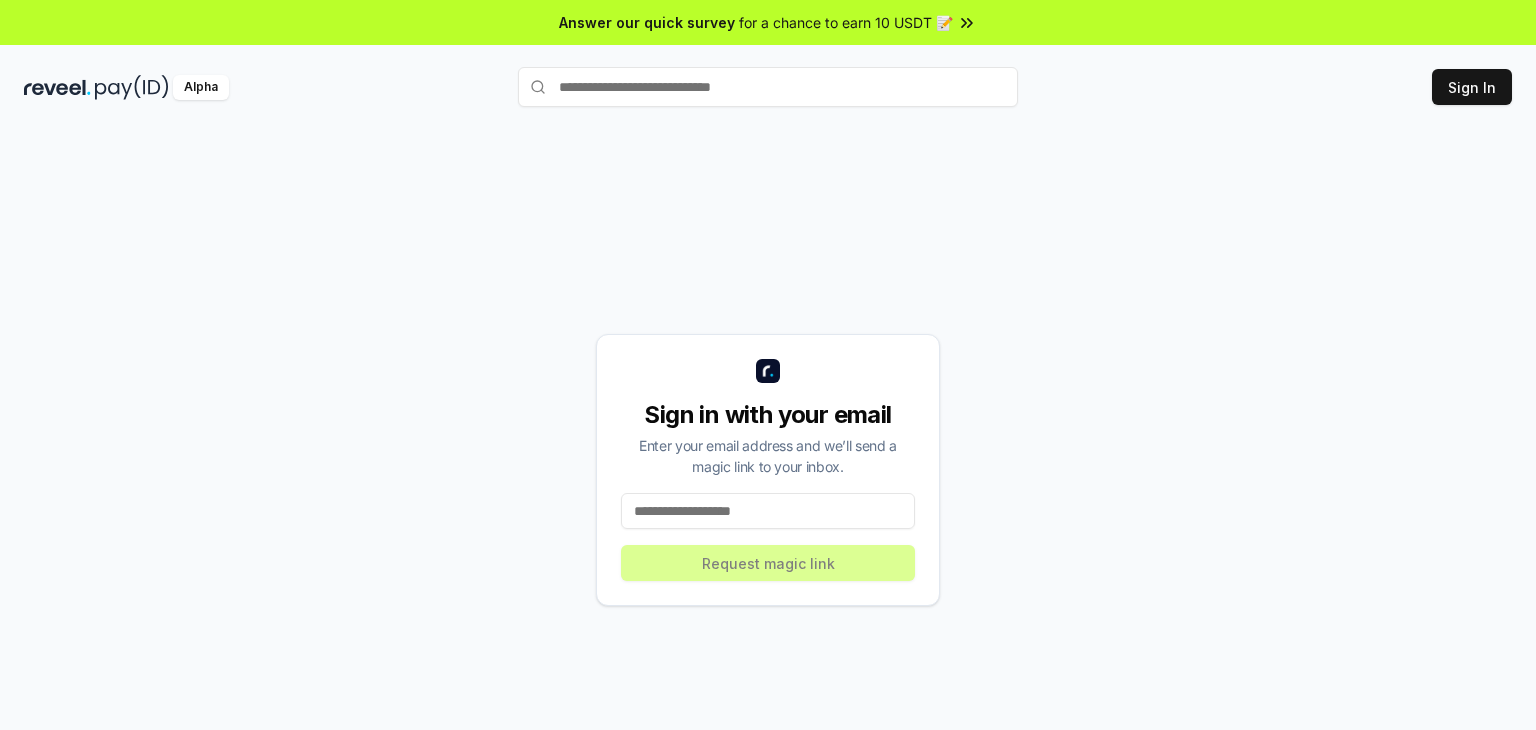 scroll, scrollTop: 0, scrollLeft: 0, axis: both 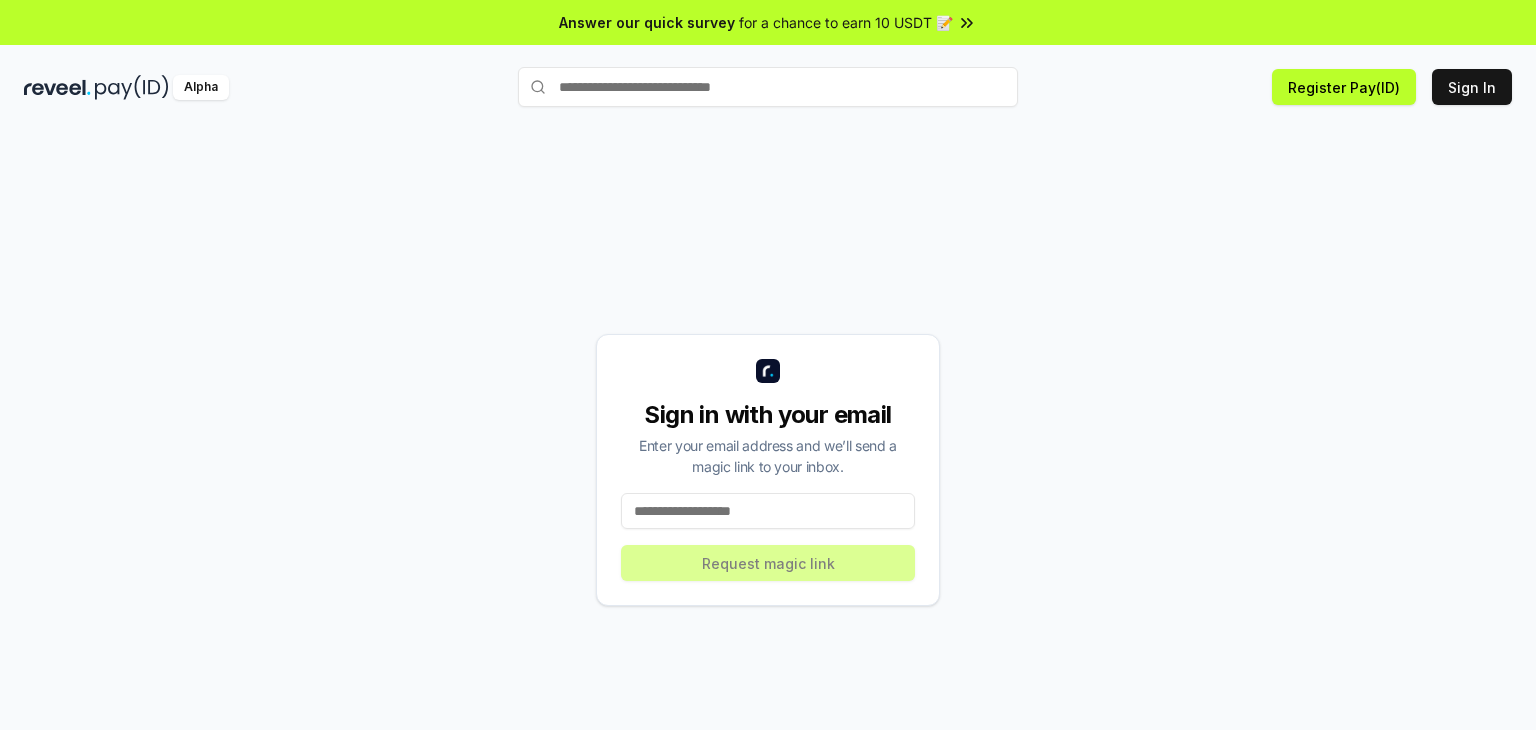click at bounding box center [768, 511] 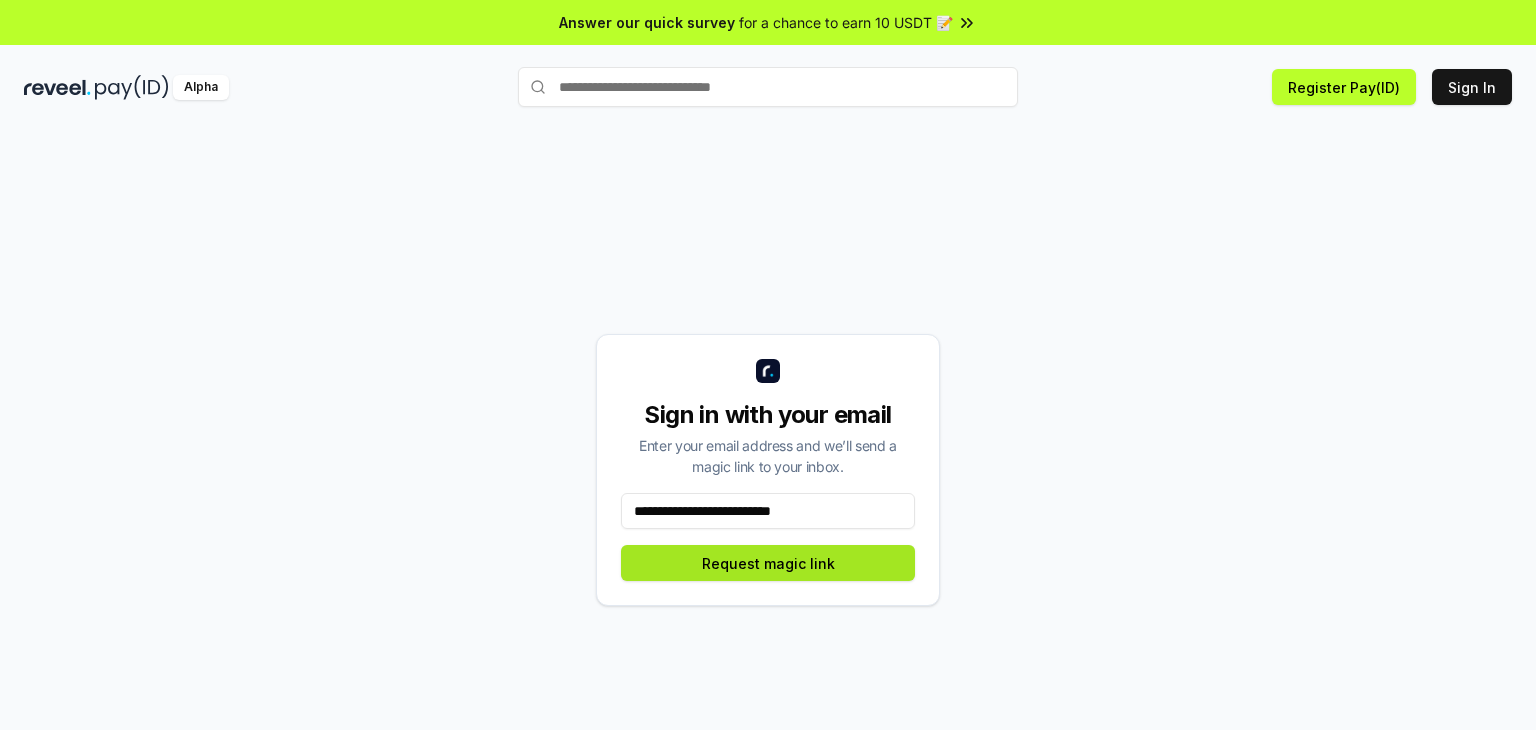 type on "**********" 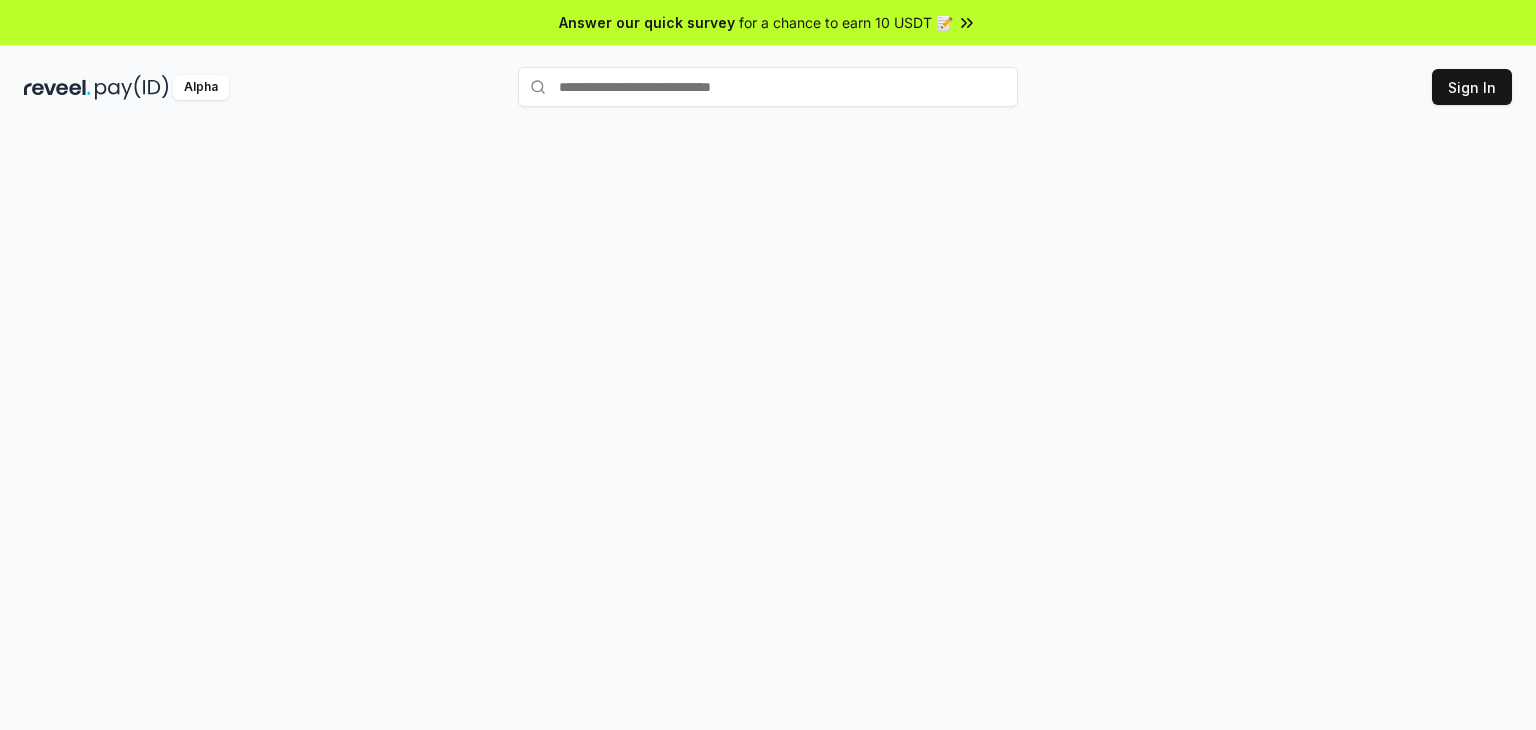 scroll, scrollTop: 0, scrollLeft: 0, axis: both 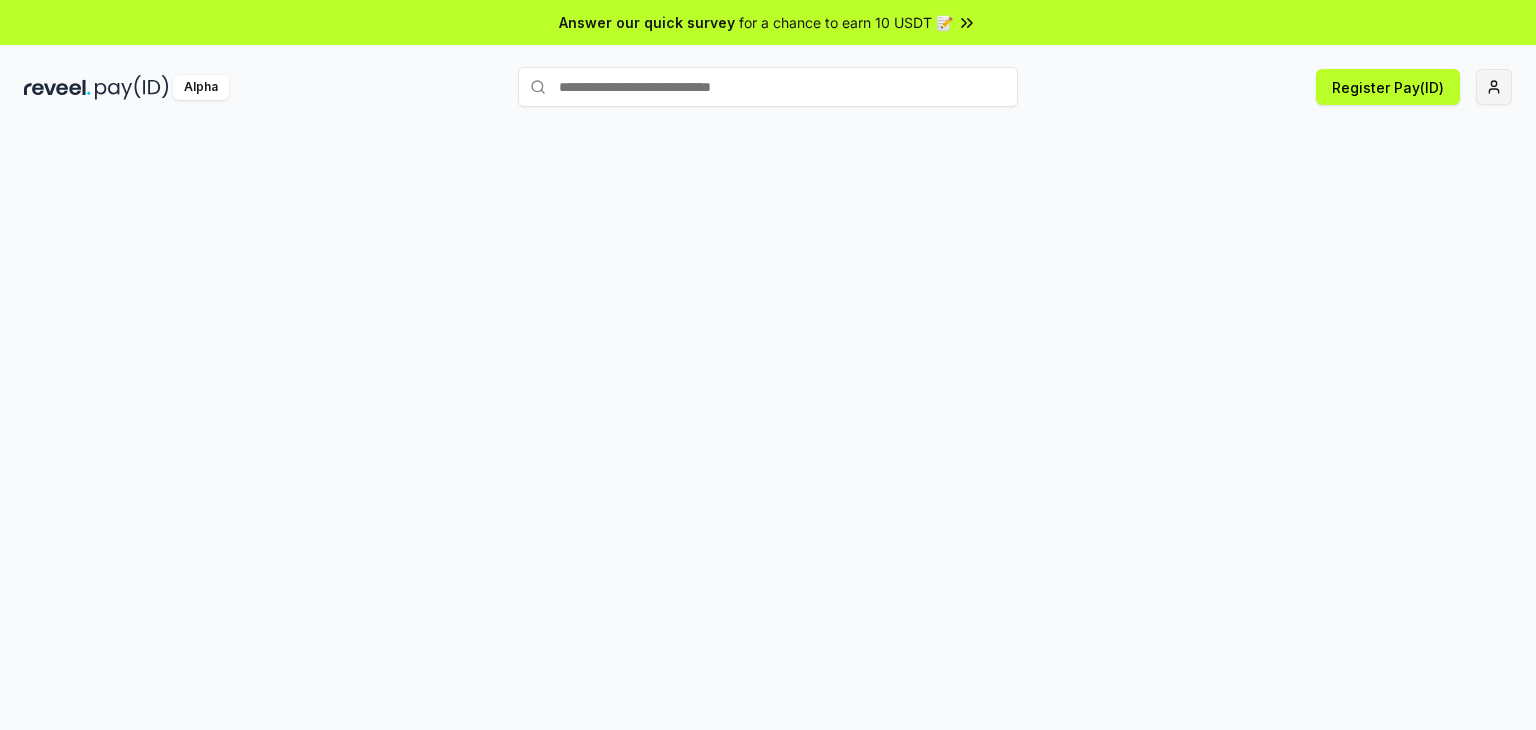 click on "Answer our quick survey for a chance to earn 10 USDT 📝 Alpha Register Pay(ID)" at bounding box center (768, 365) 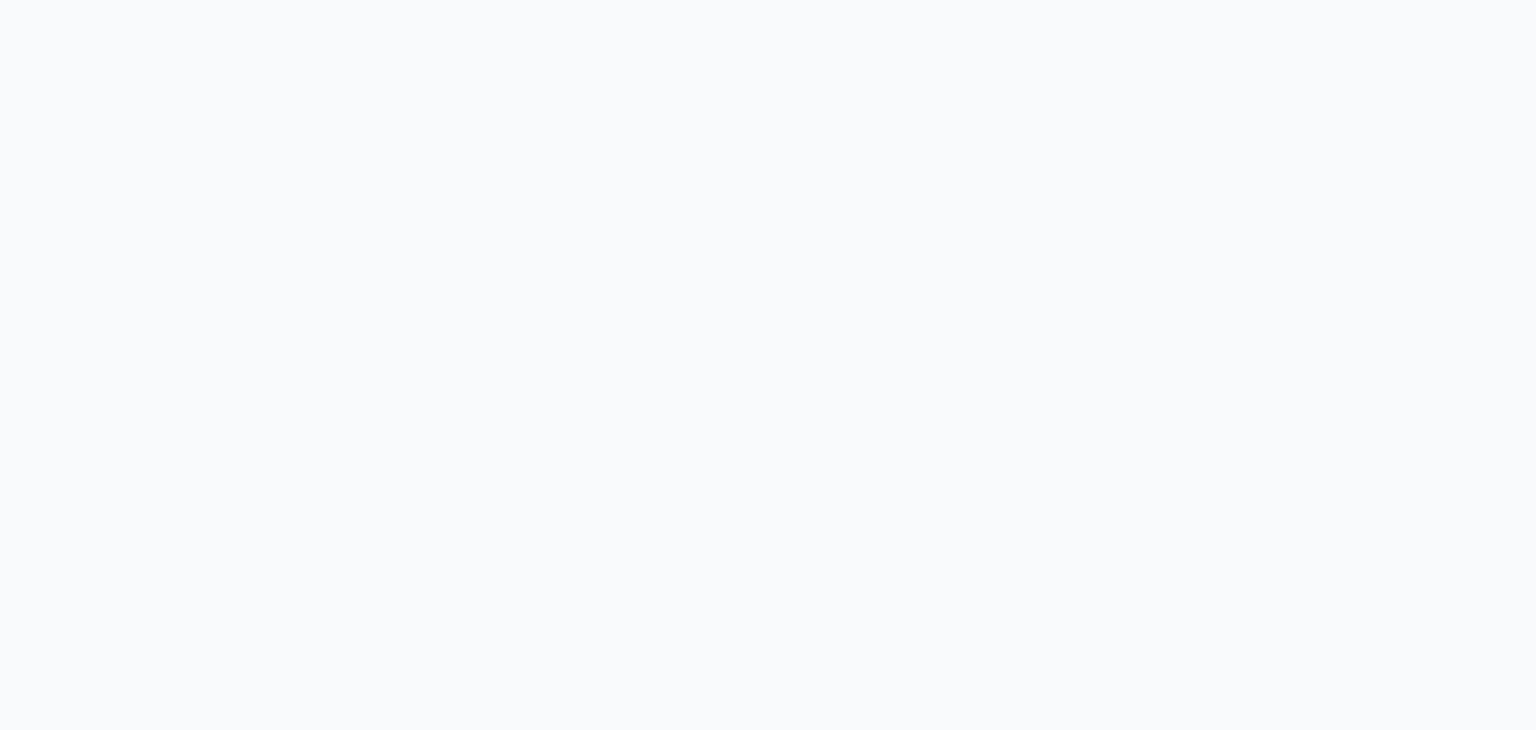 scroll, scrollTop: 0, scrollLeft: 0, axis: both 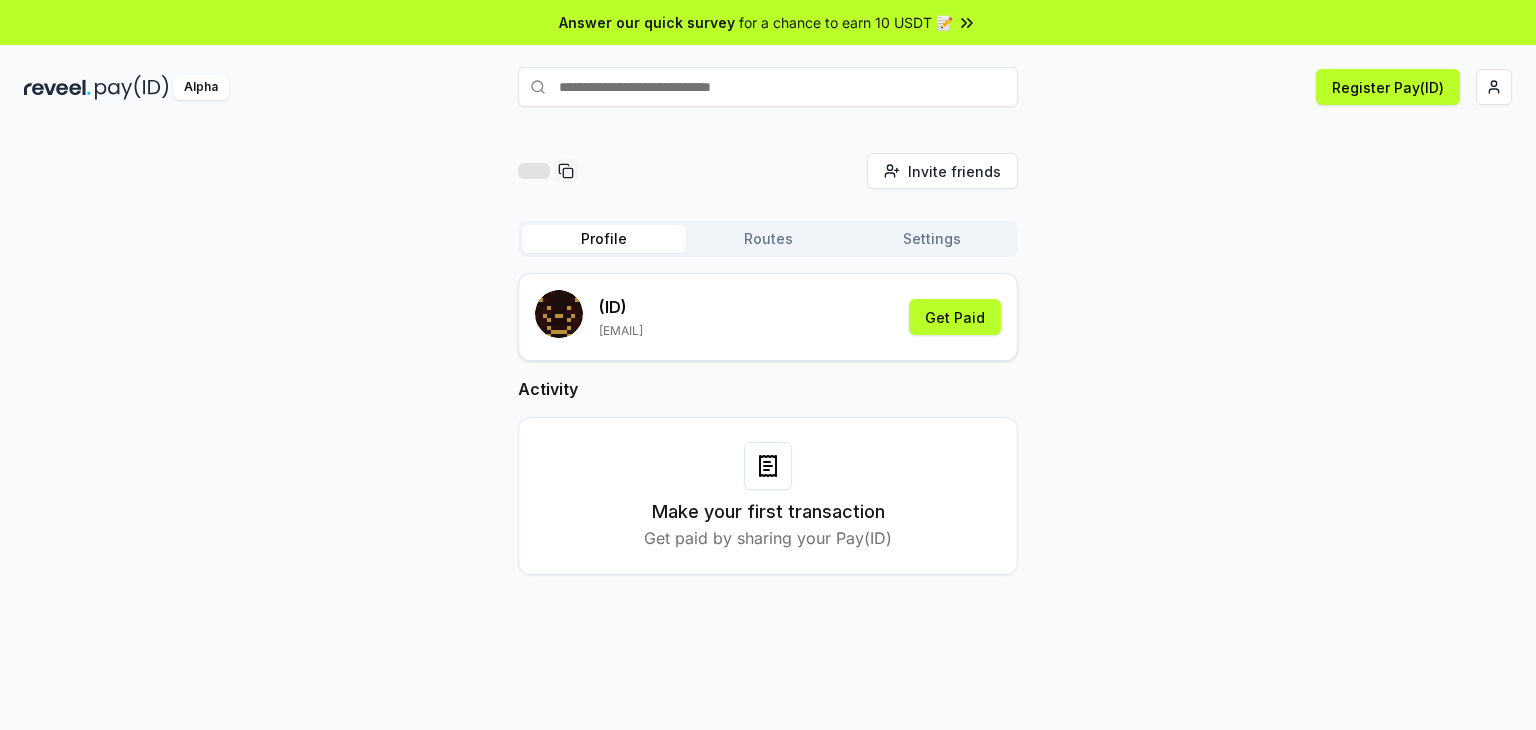 click at bounding box center (559, 314) 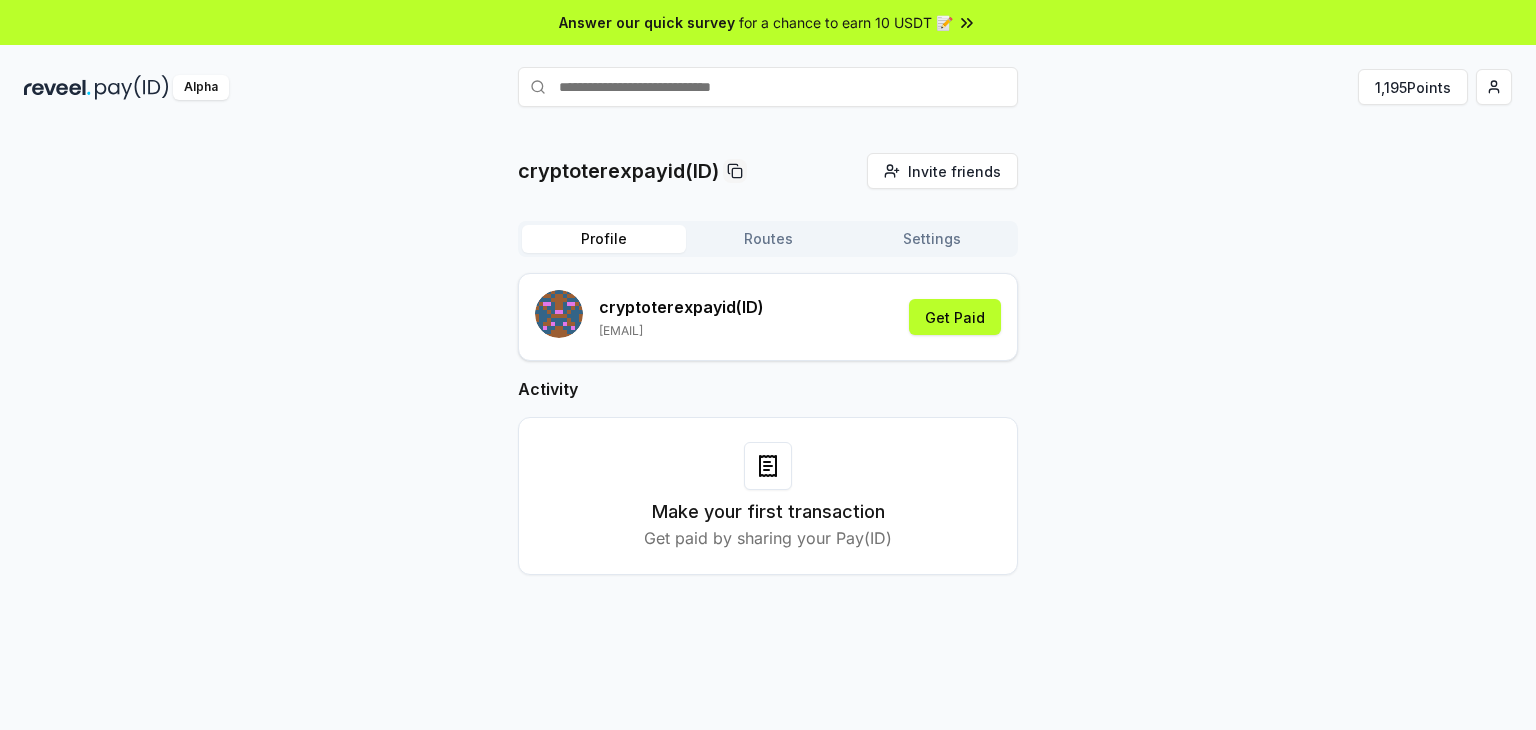 click on "Routes" at bounding box center [768, 239] 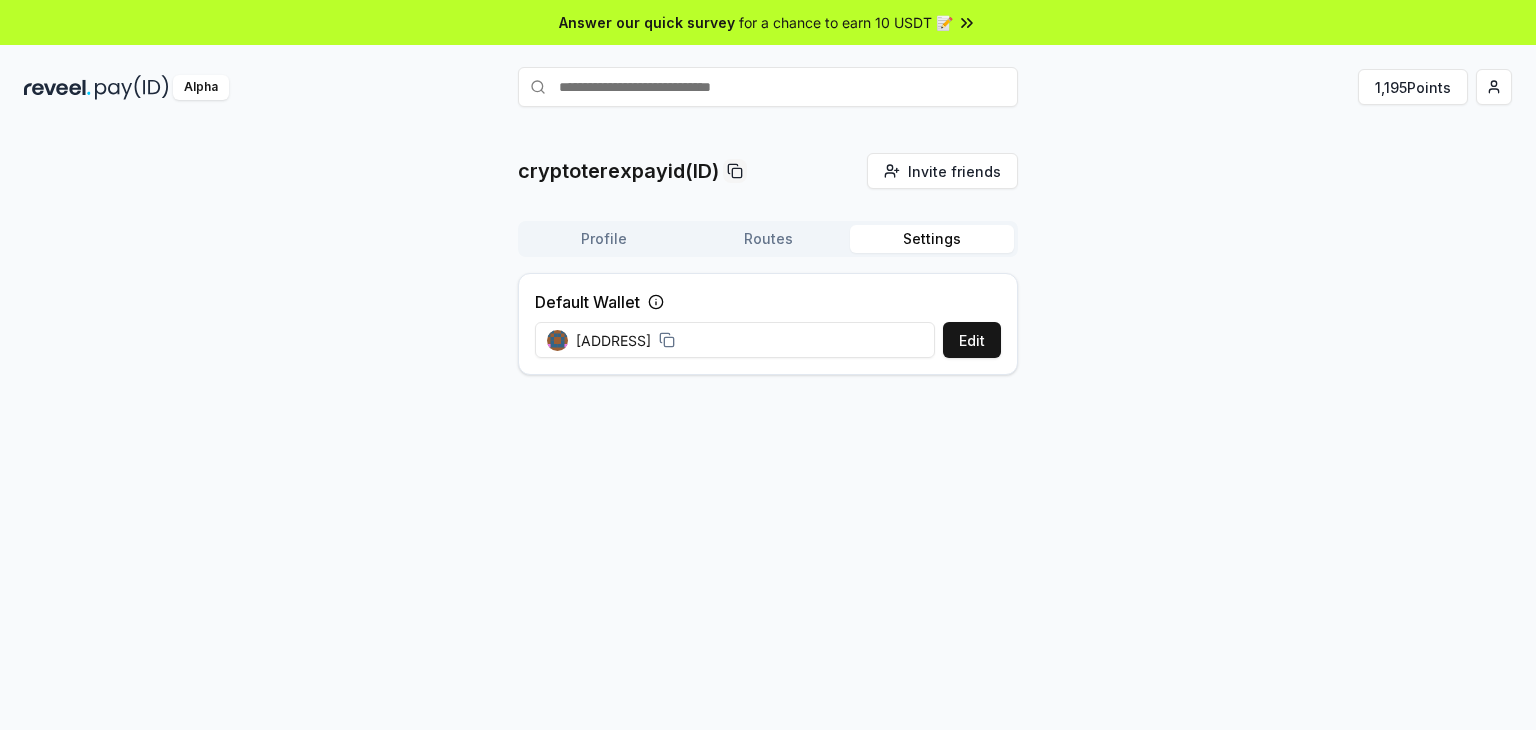 click on "Settings" at bounding box center (932, 239) 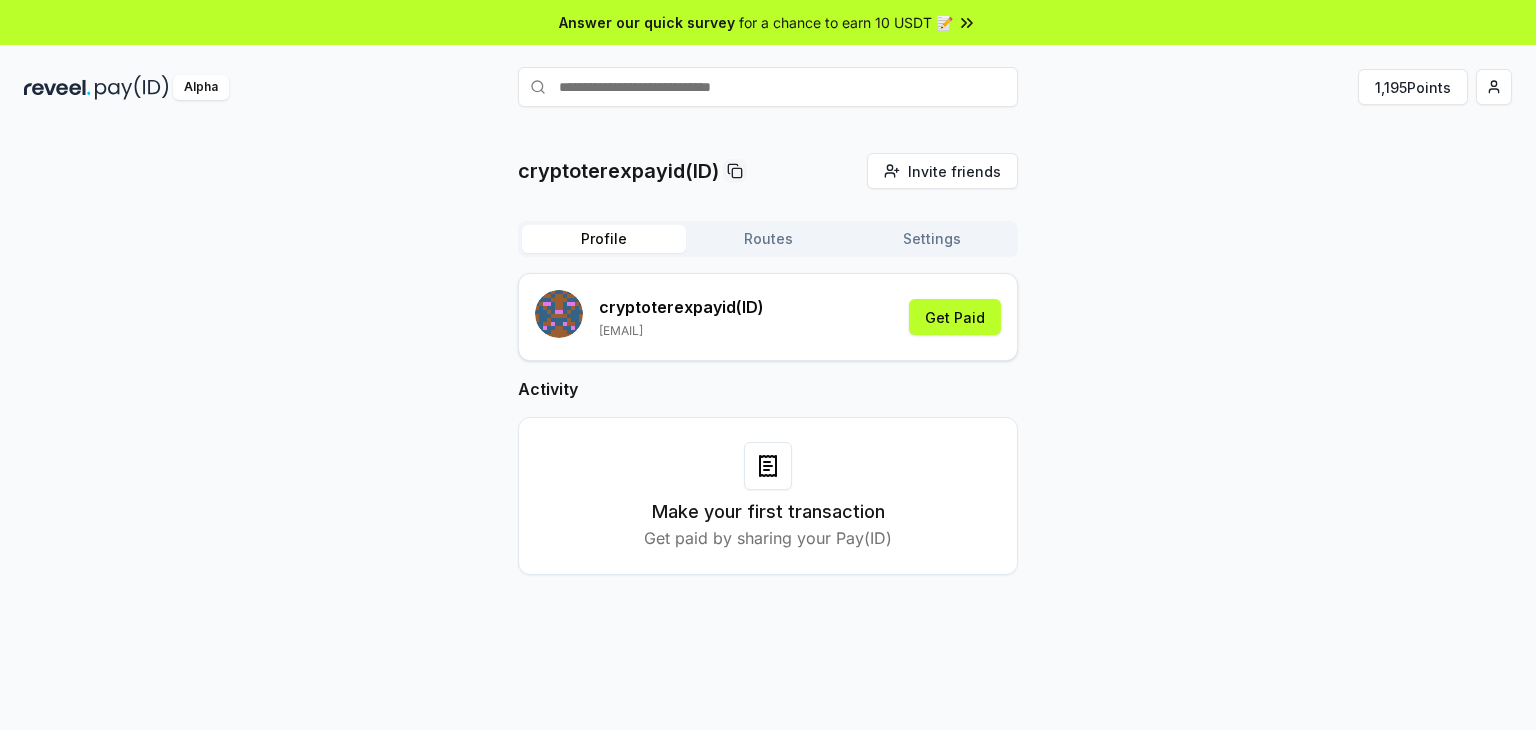 click on "Profile" at bounding box center [604, 239] 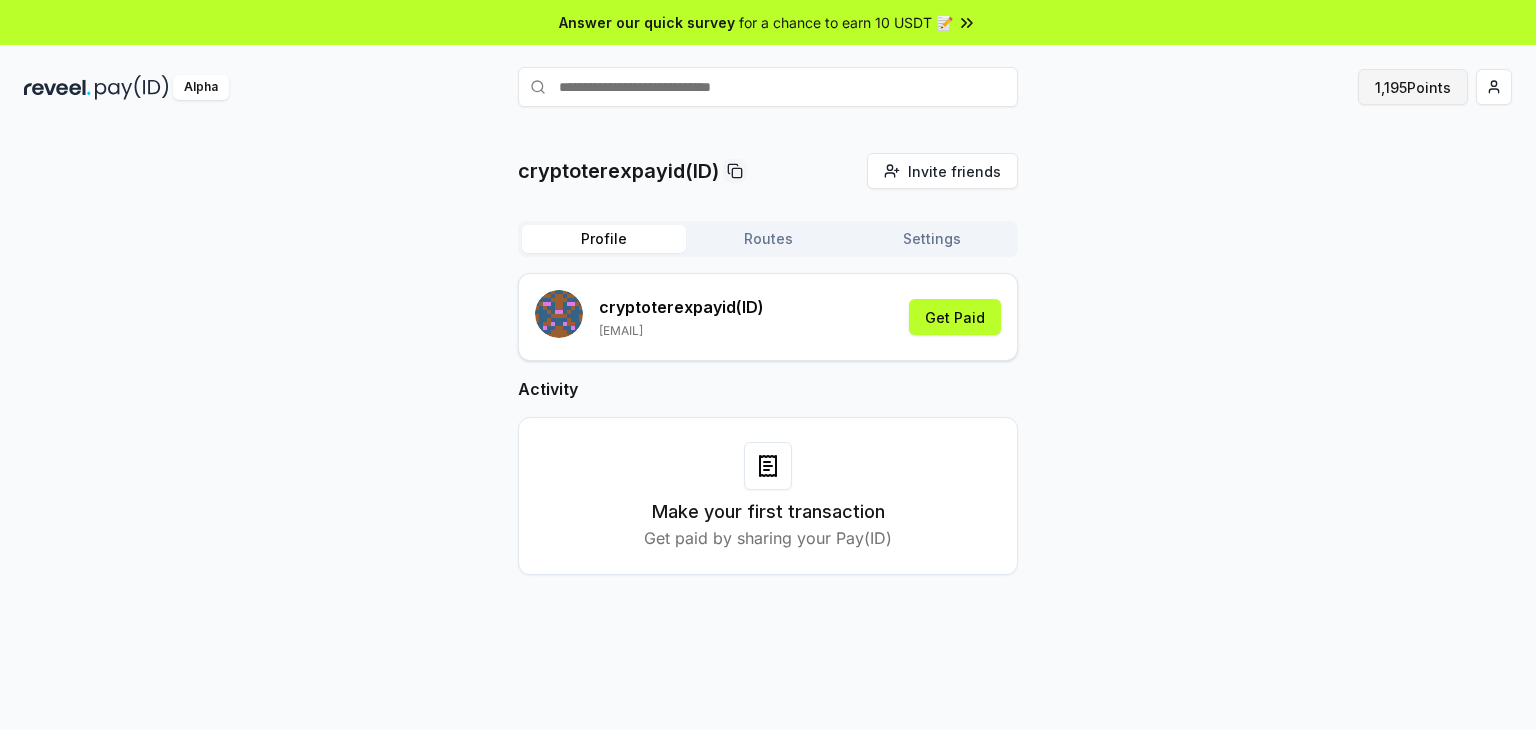 click on "1,195  Points" at bounding box center (1413, 87) 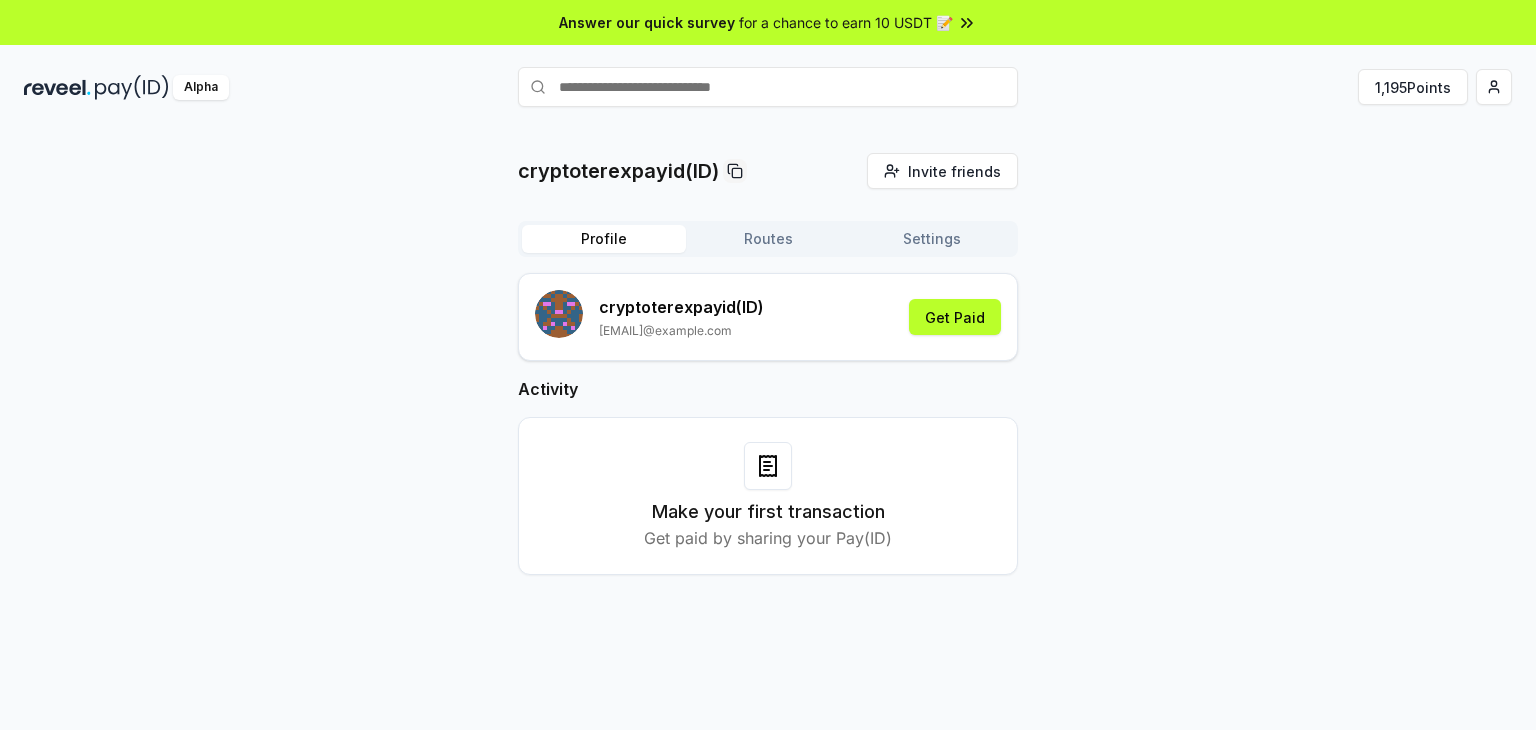 scroll, scrollTop: 0, scrollLeft: 0, axis: both 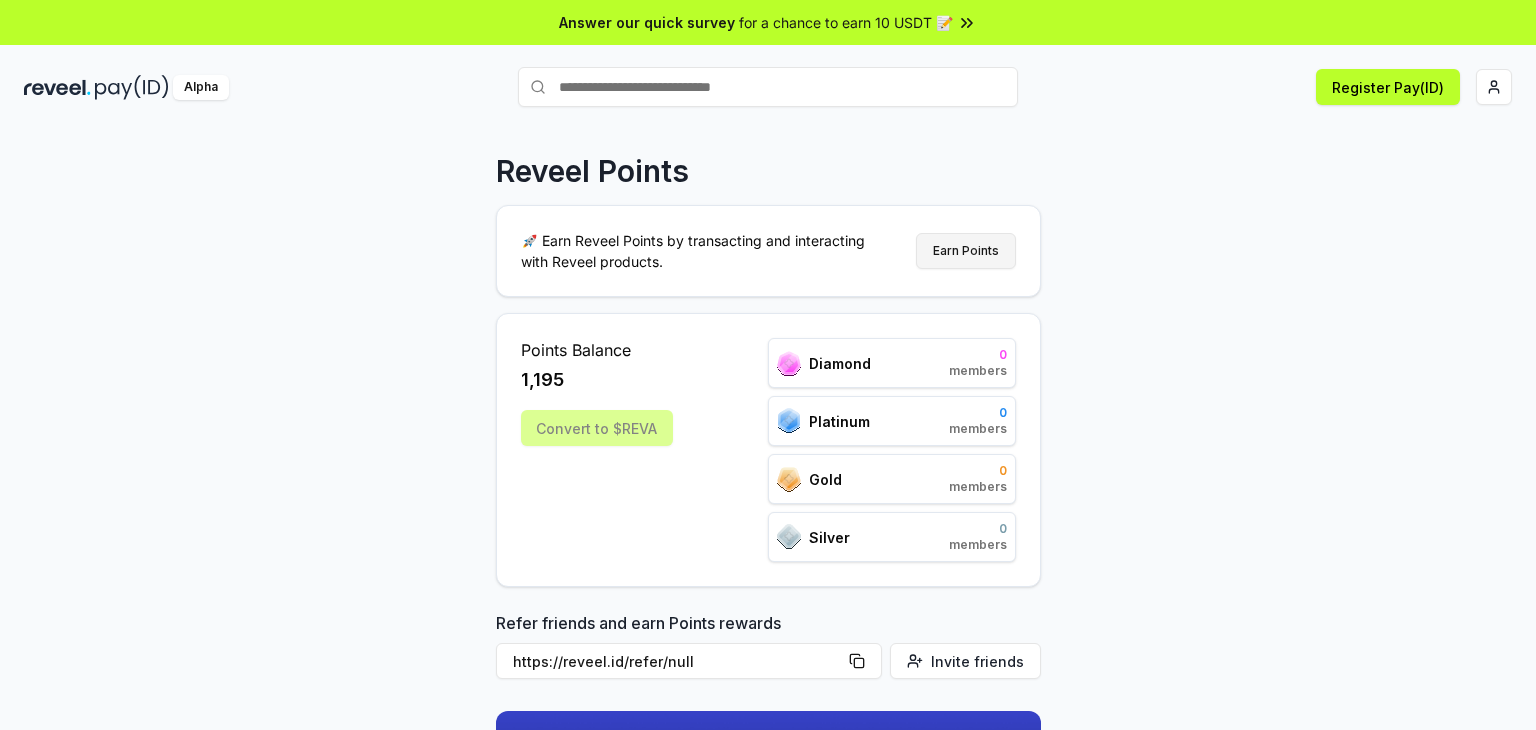 click on "Earn Points" at bounding box center (966, 251) 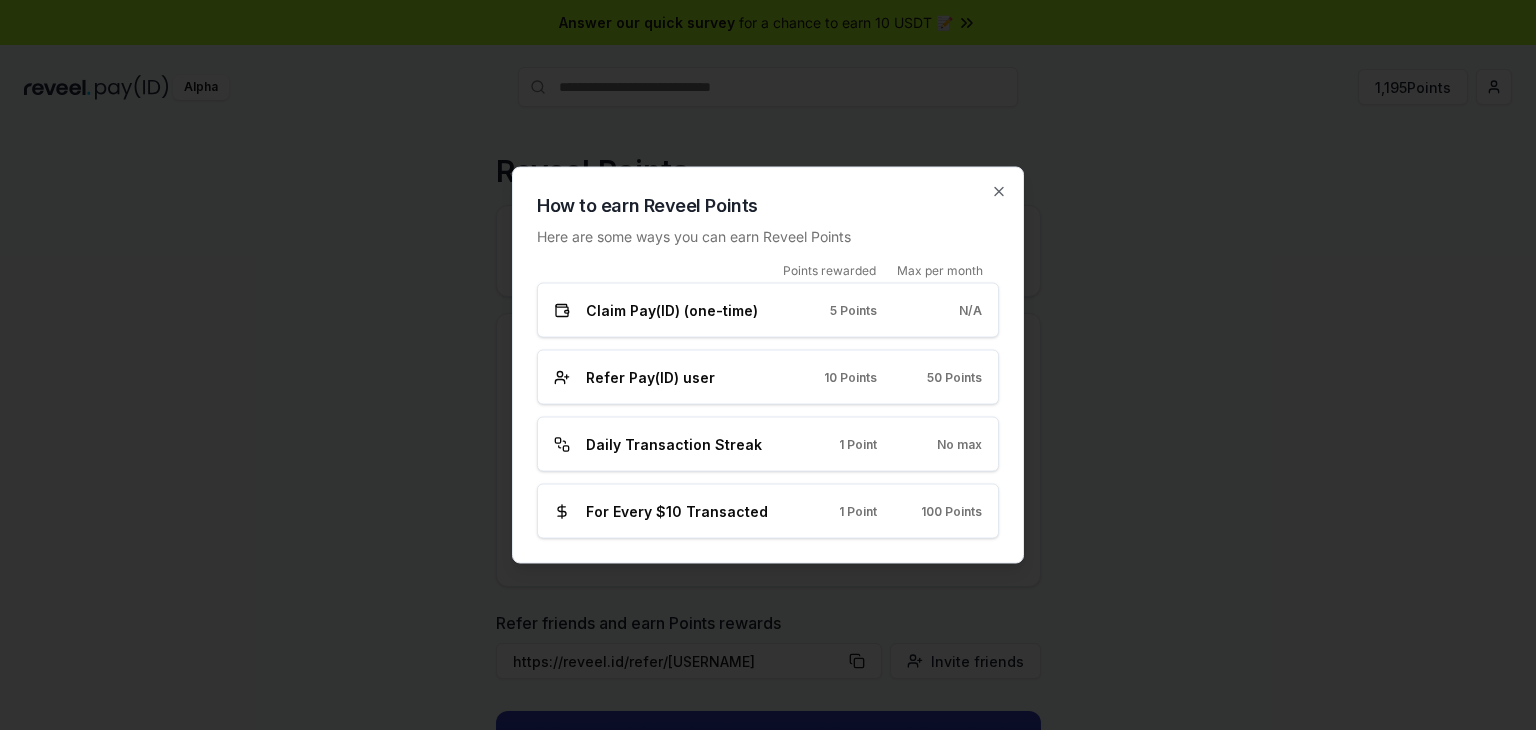 click on "1 Point" at bounding box center [858, 444] 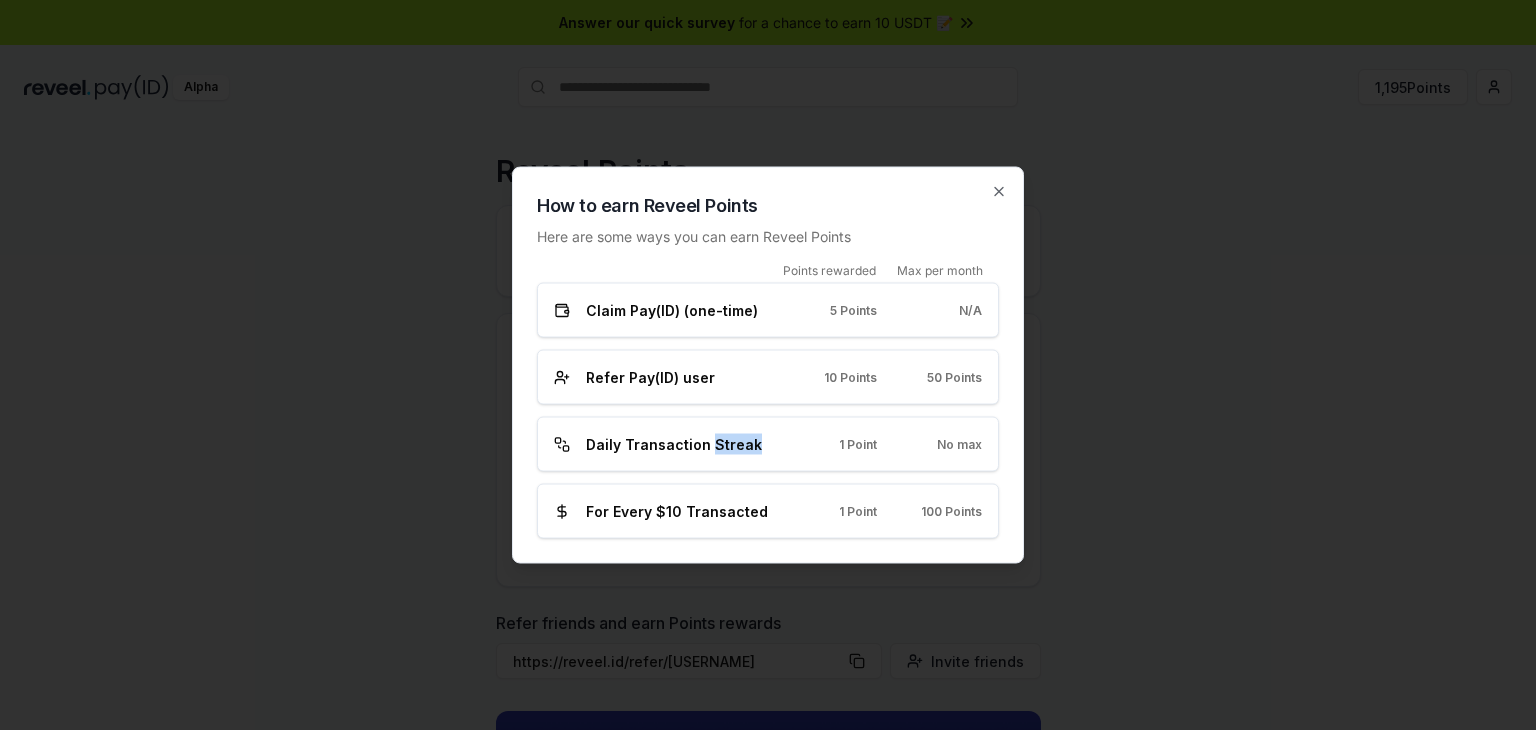 click on "Daily Transaction Streak" at bounding box center [674, 444] 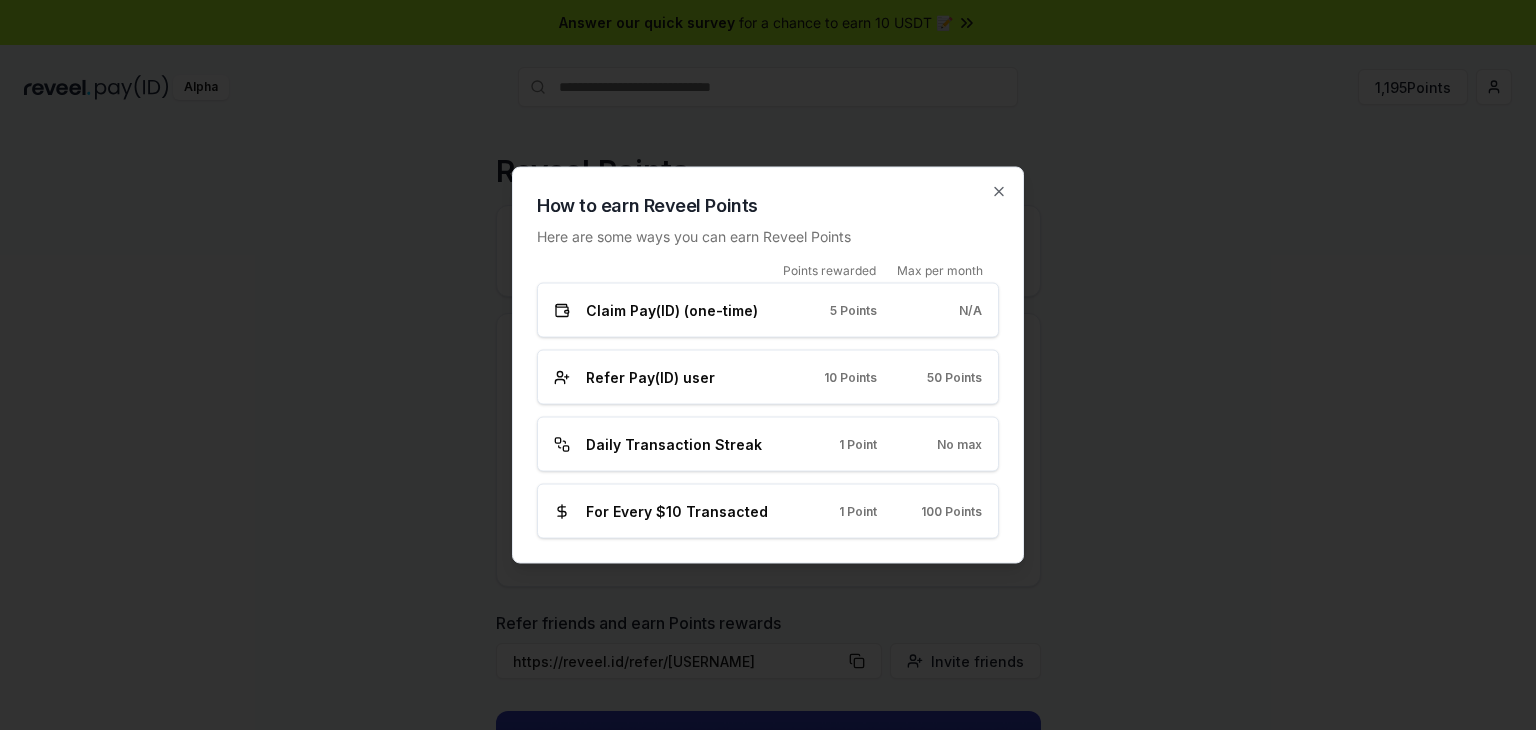 click on "1 Point" at bounding box center [858, 444] 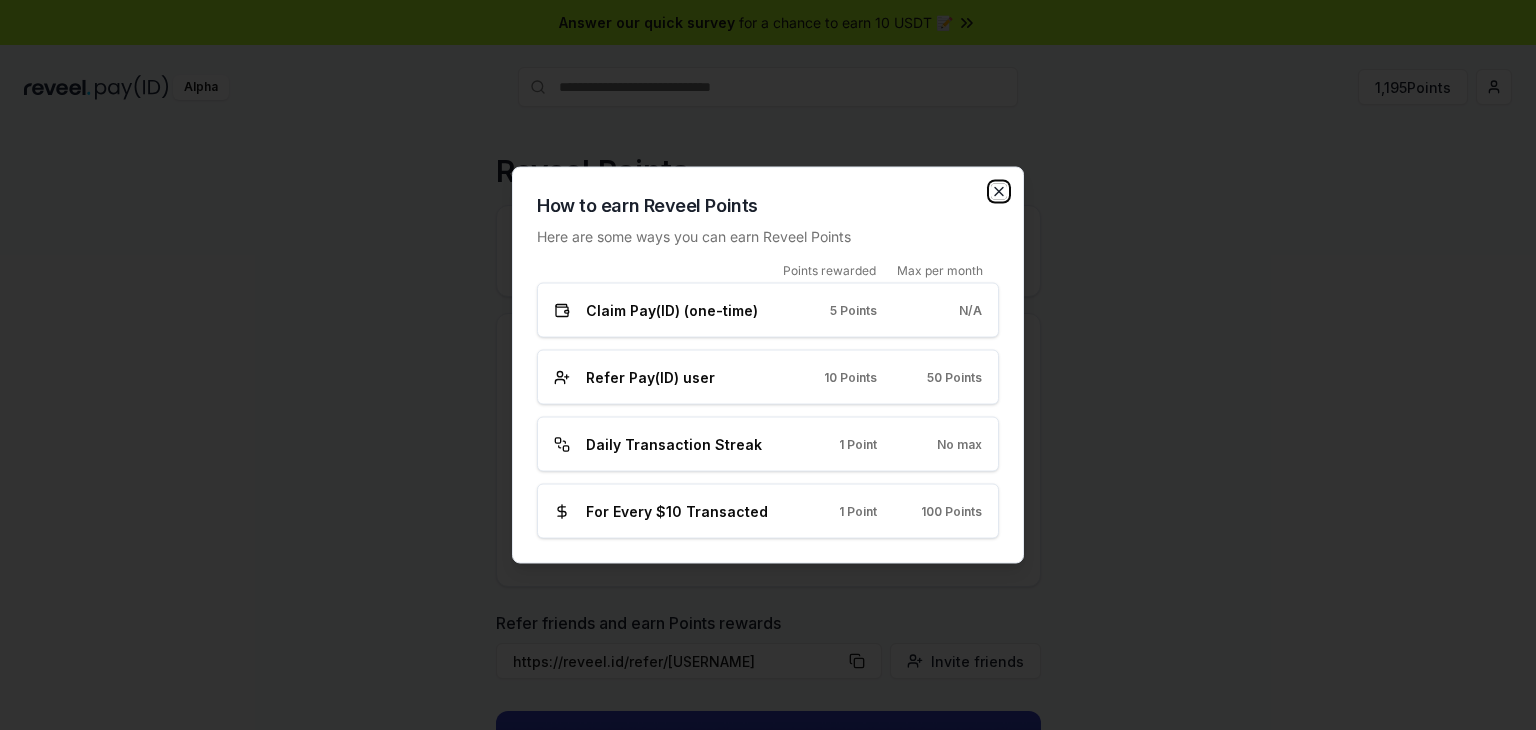 click 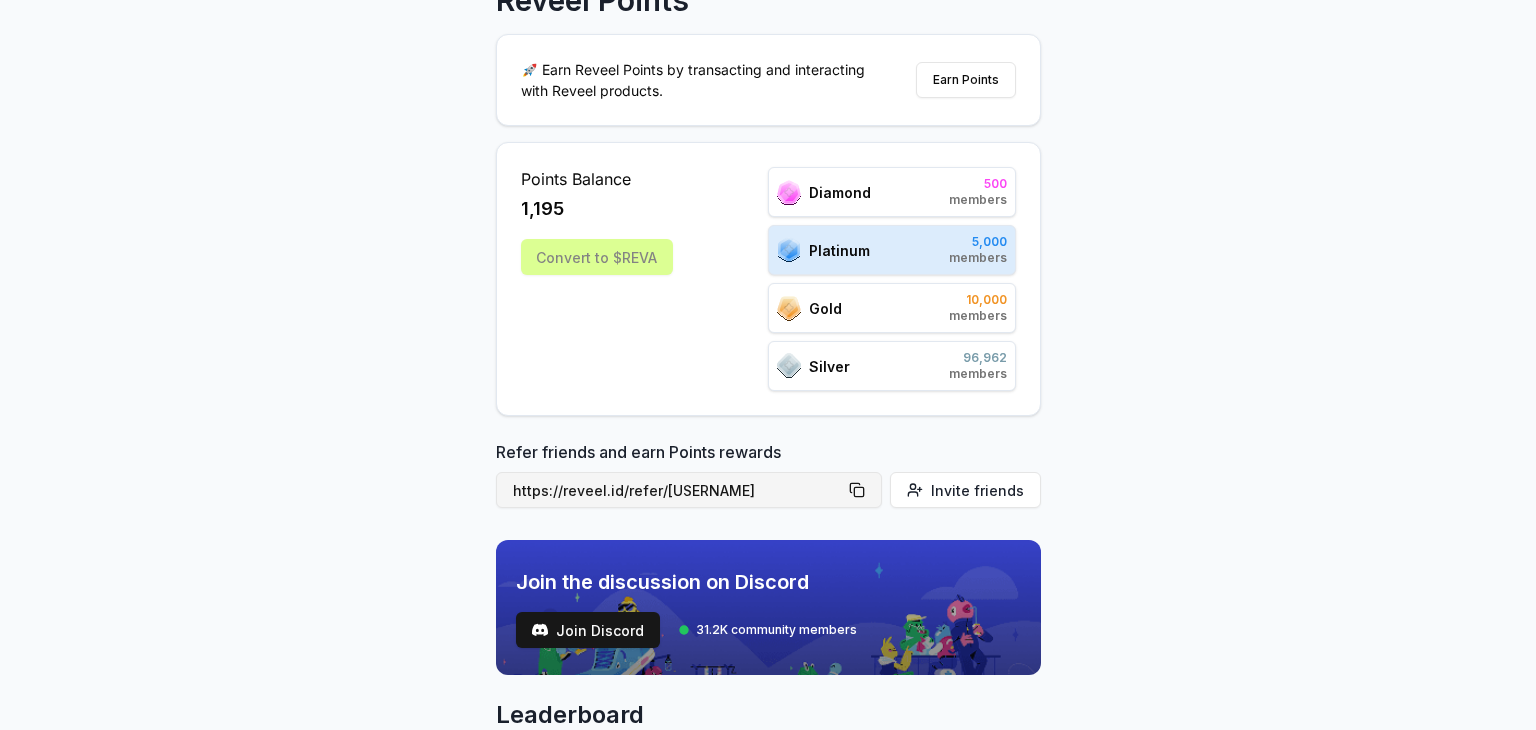 scroll, scrollTop: 200, scrollLeft: 0, axis: vertical 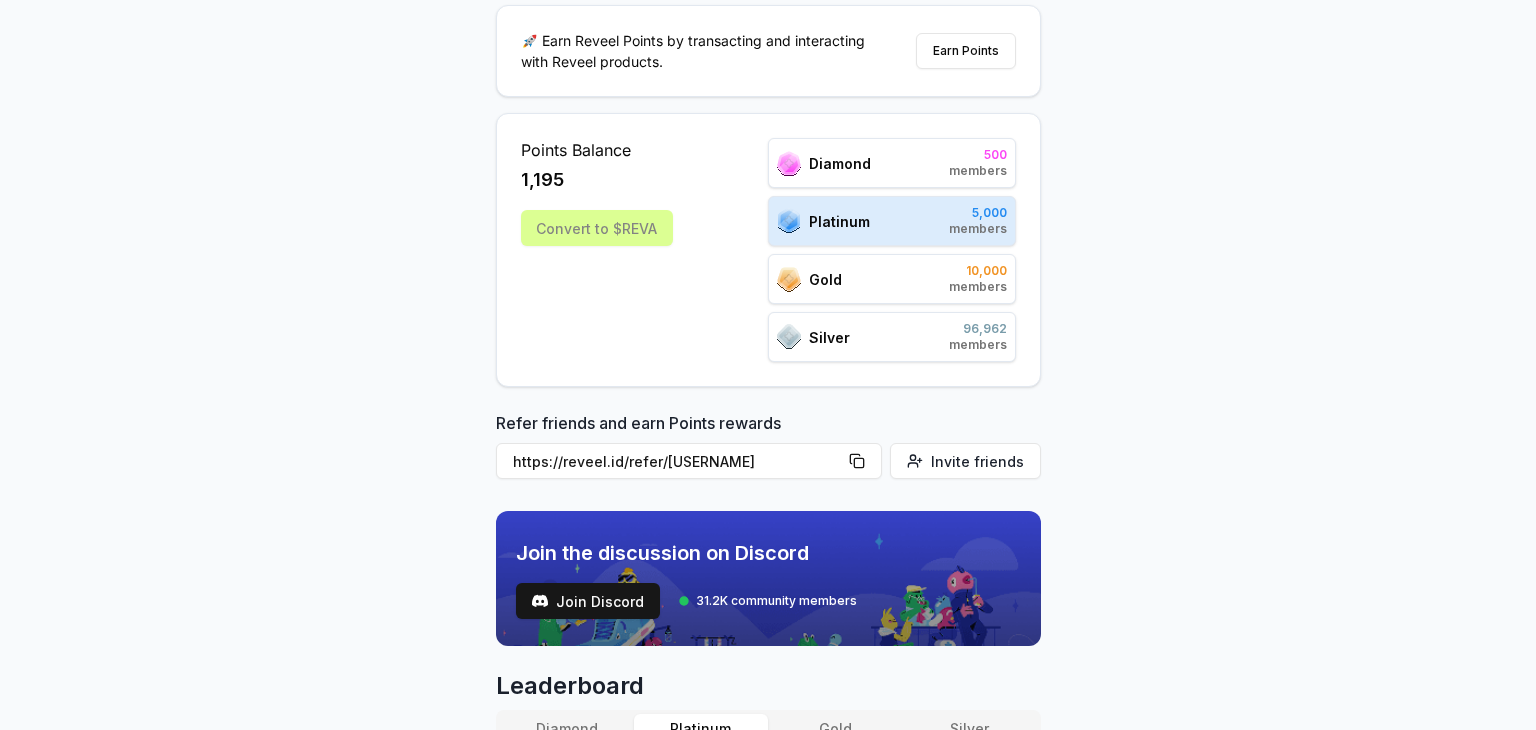 click on "Convert to $REVA" at bounding box center [597, 228] 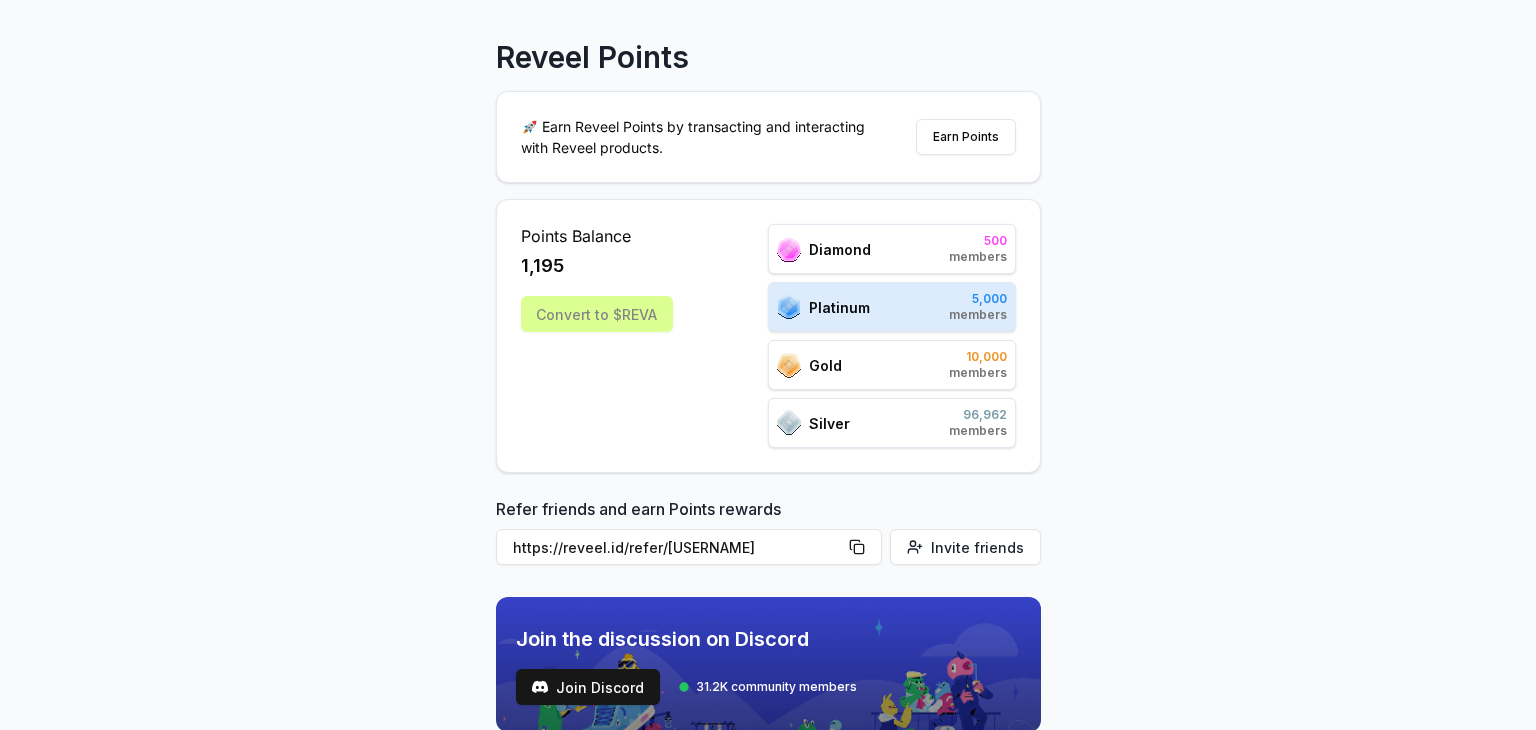 scroll, scrollTop: 100, scrollLeft: 0, axis: vertical 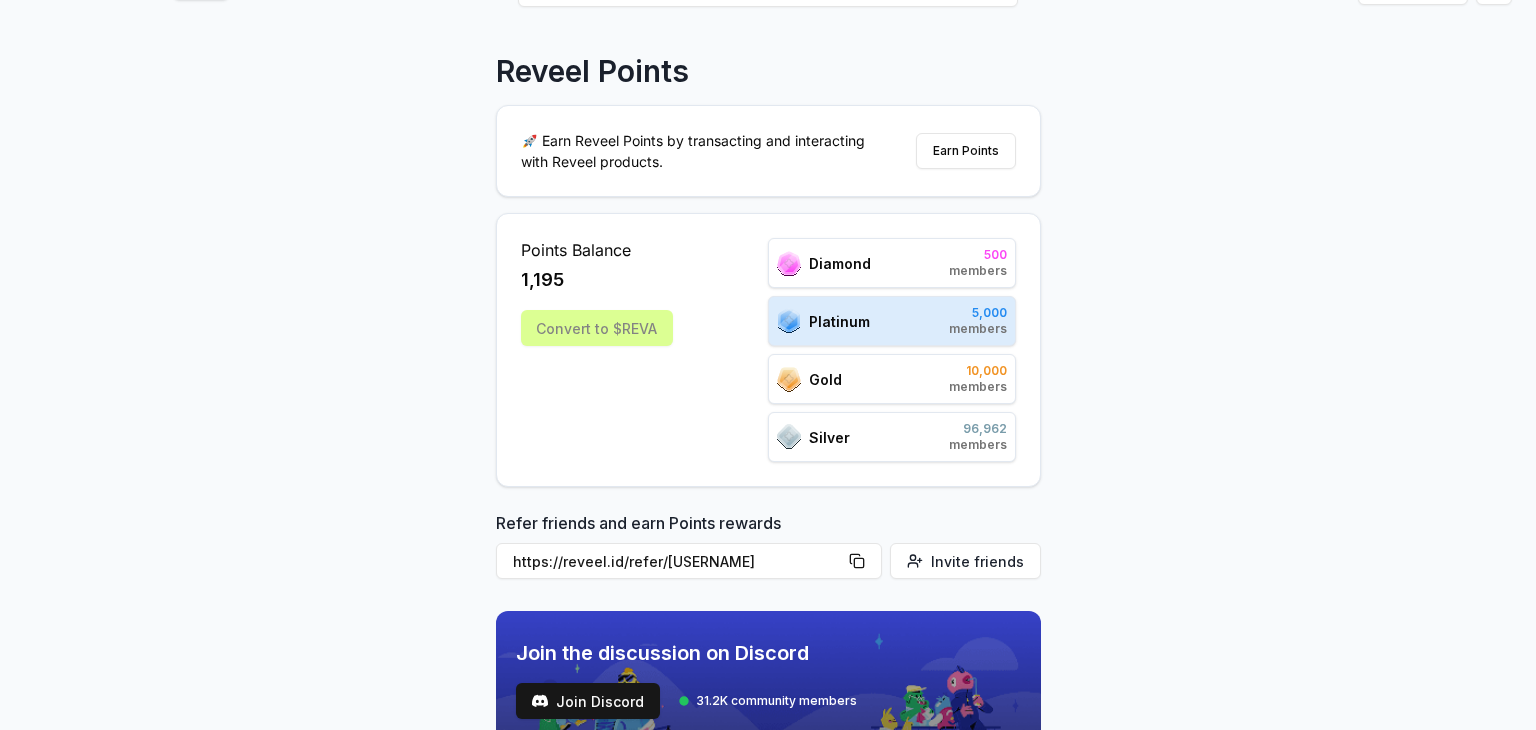 click on "Diamond 500 members" at bounding box center [892, 263] 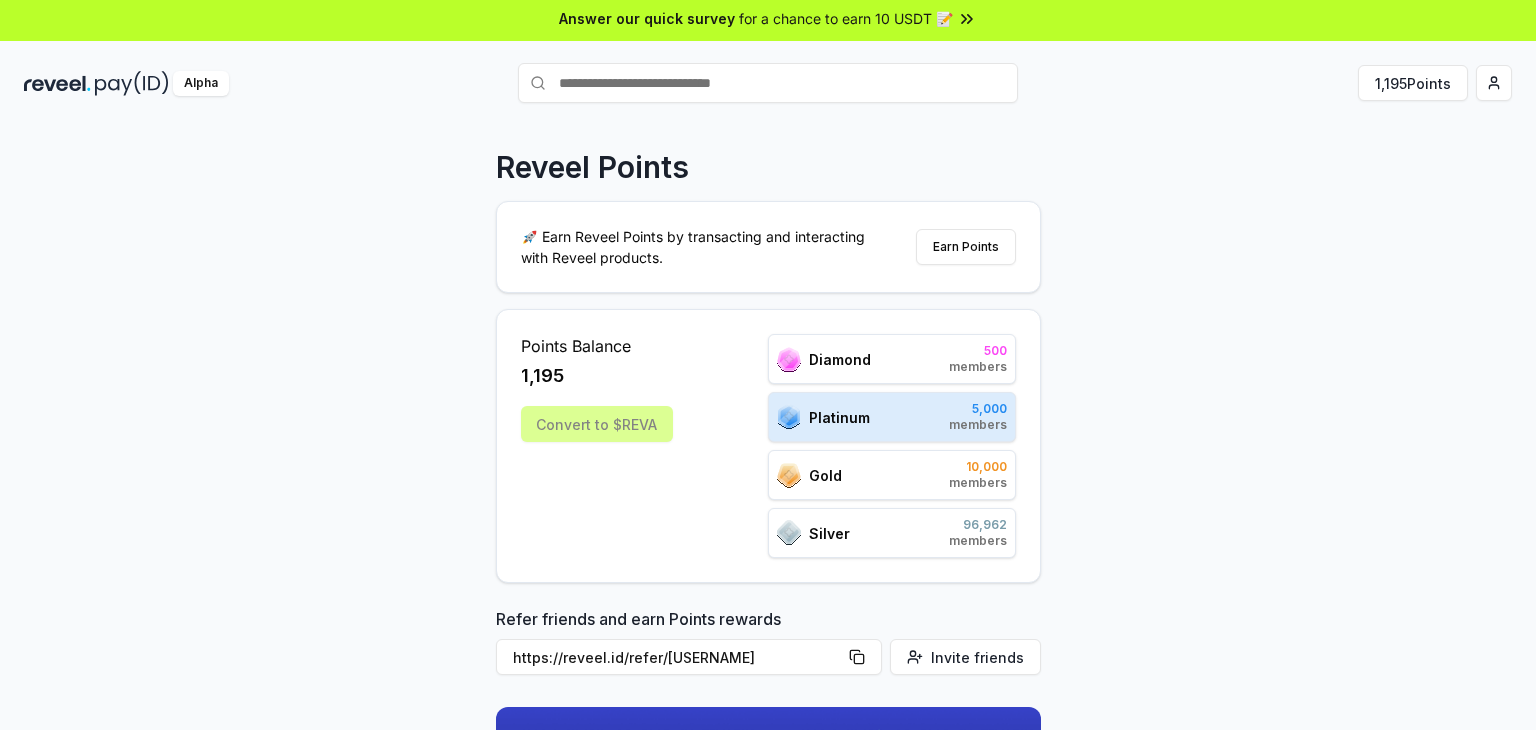 scroll, scrollTop: 0, scrollLeft: 0, axis: both 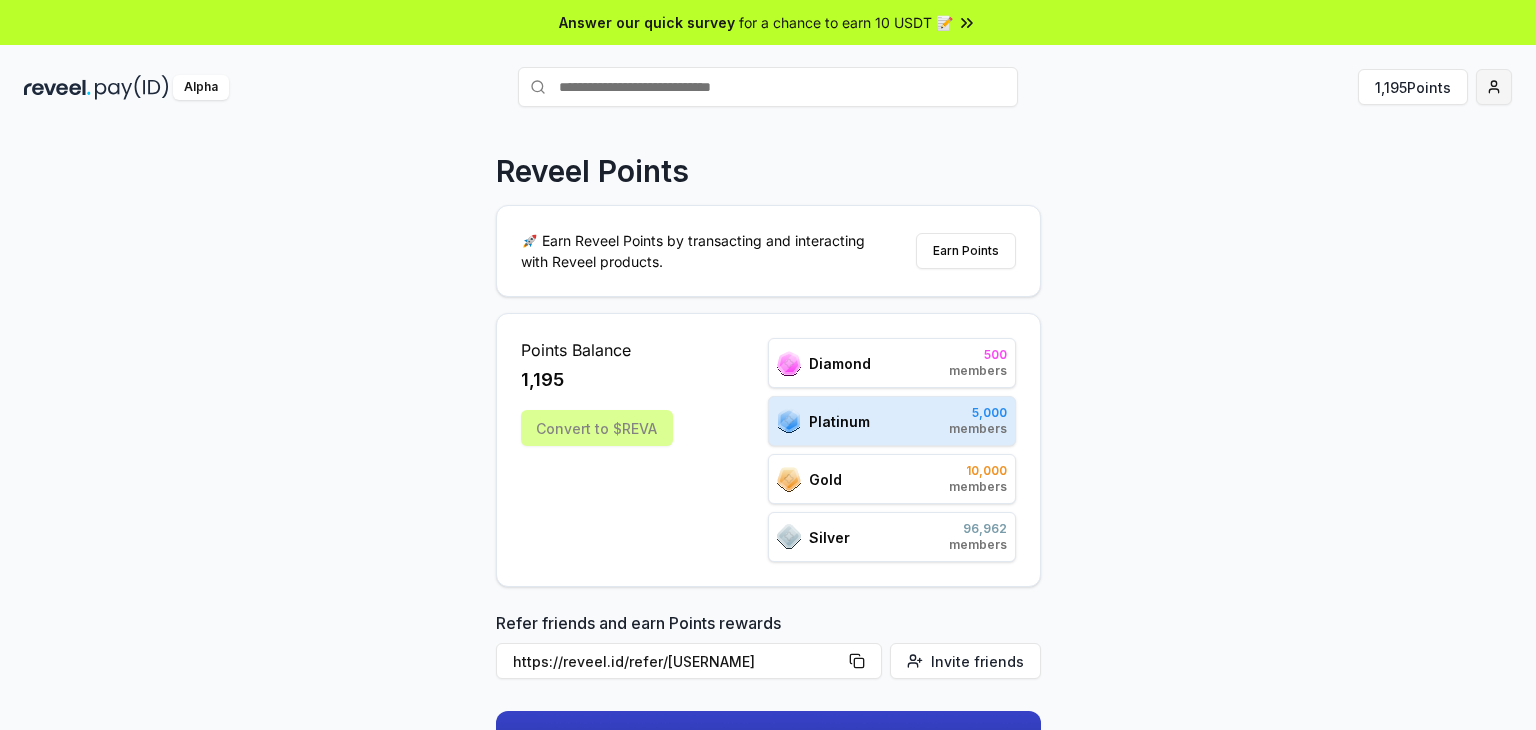 click on "Refer friends and earn Points rewards https://reveel.id/refer/[USERNAME] Invite friends Join the discussion on Discord Join Discord     31.2K community members Leaderboard Diamond Platinum Gold Silver Rank Pay([USERNAME]) Points # 1612 [USERNAME] 697 # 501 789 12,988 # 502 core 12,952 # 503 natalia 12,934 # 504 makssimfortzswtb 12,934 # 505 dyingreplica8105 12,934 # 506 org 12,928 # 507 dante00023 12,856 # 508 0xcalderascale 12,844 # 509 navallicensee861 12,843 # 510 thisneverends 12,843 Previous 1 2 3 4 5 More pages 500 Next" at bounding box center (768, 365) 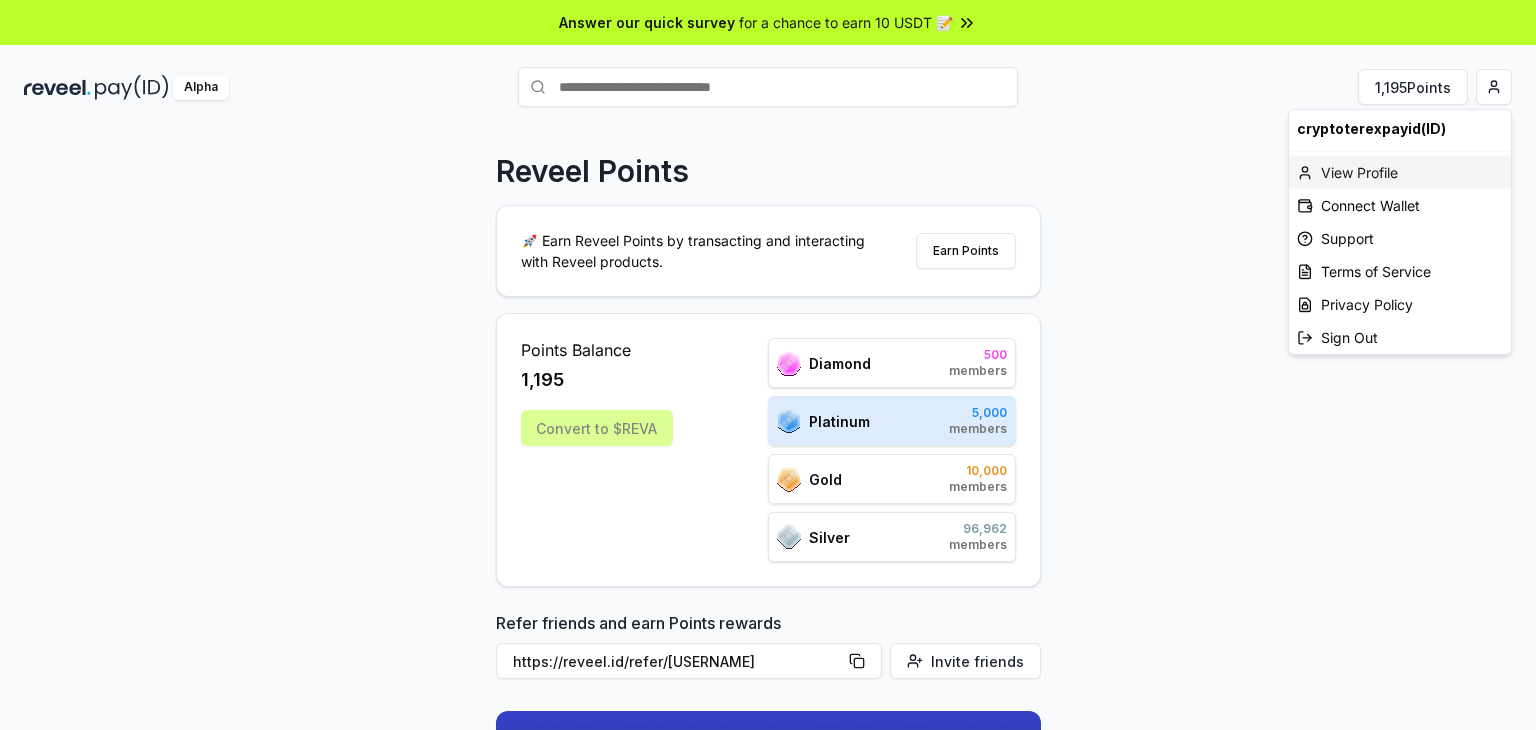 click on "View Profile" at bounding box center (1400, 172) 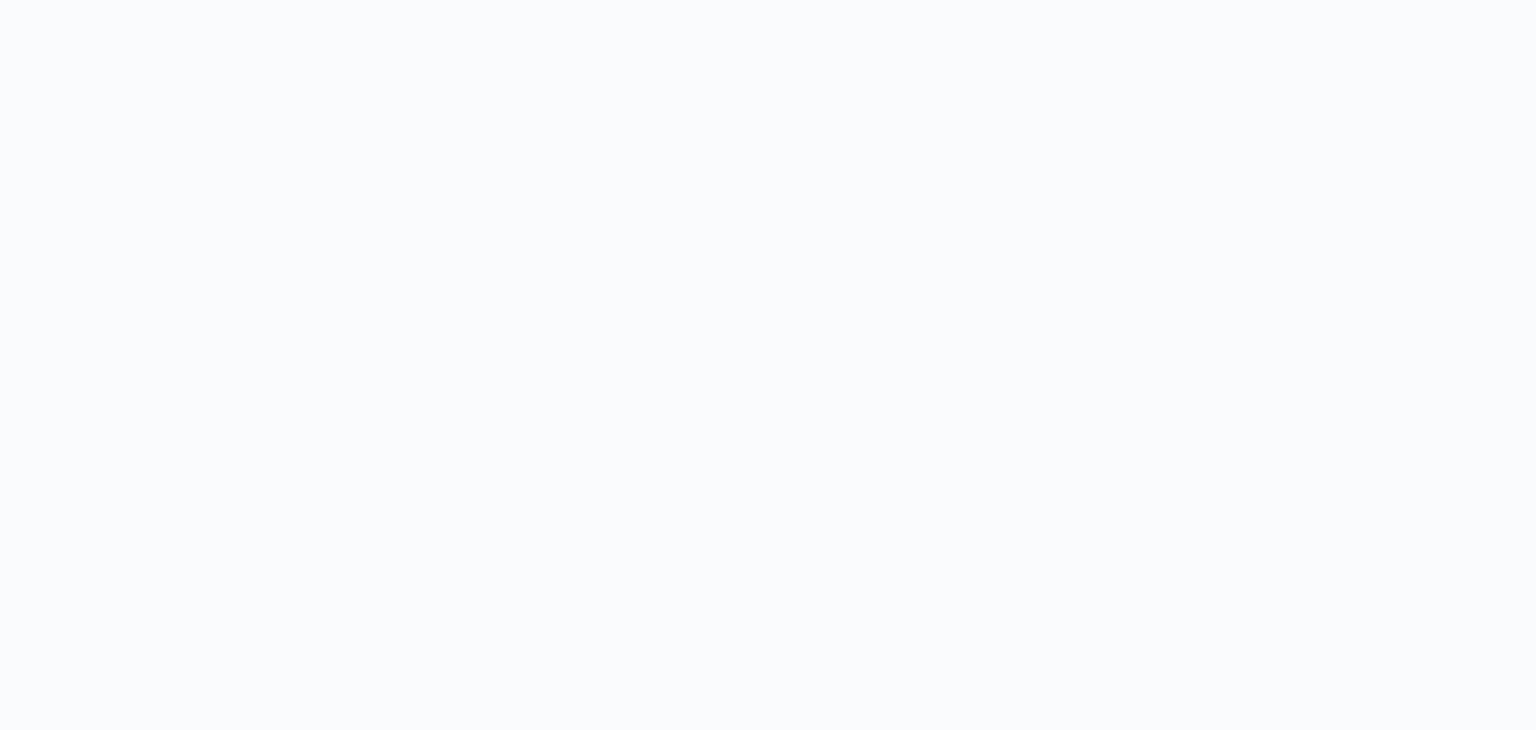 scroll, scrollTop: 0, scrollLeft: 0, axis: both 